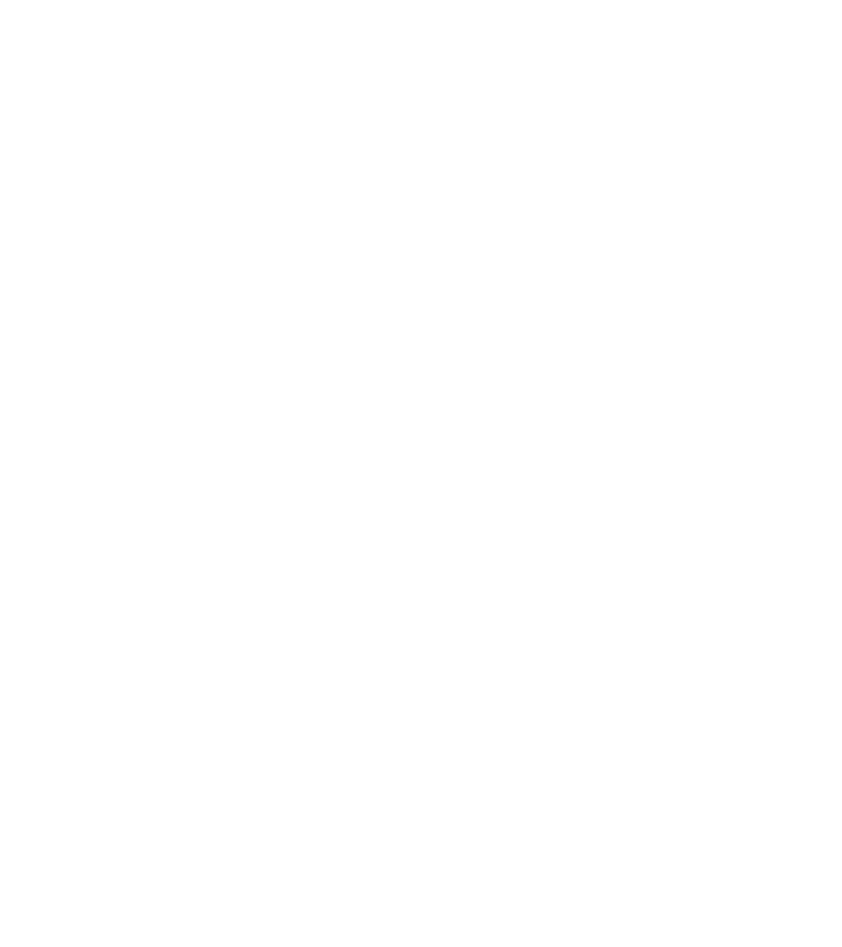 scroll, scrollTop: 0, scrollLeft: 0, axis: both 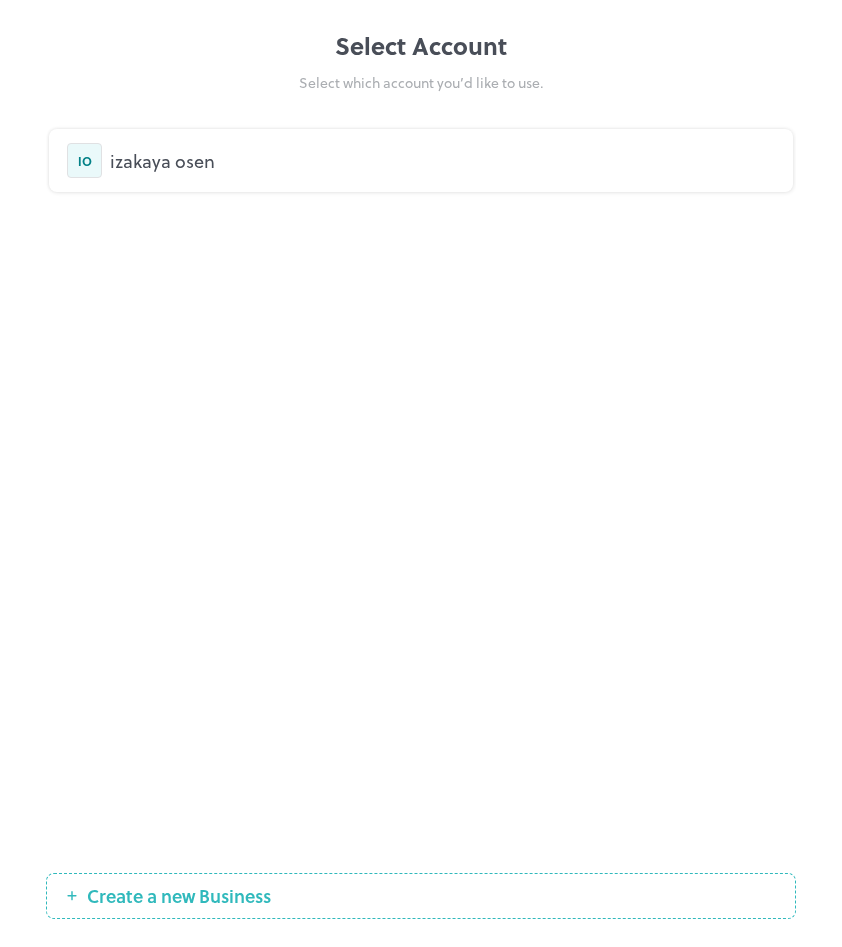 click on "izakaya osen" at bounding box center [442, 160] 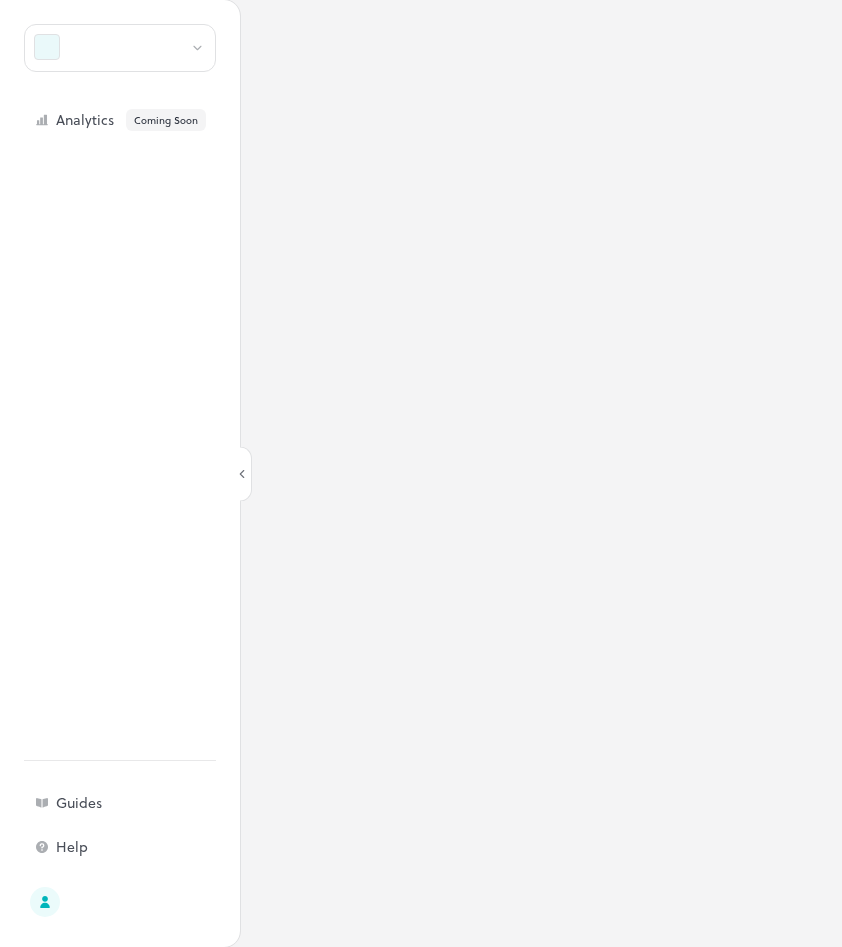 scroll, scrollTop: 0, scrollLeft: 0, axis: both 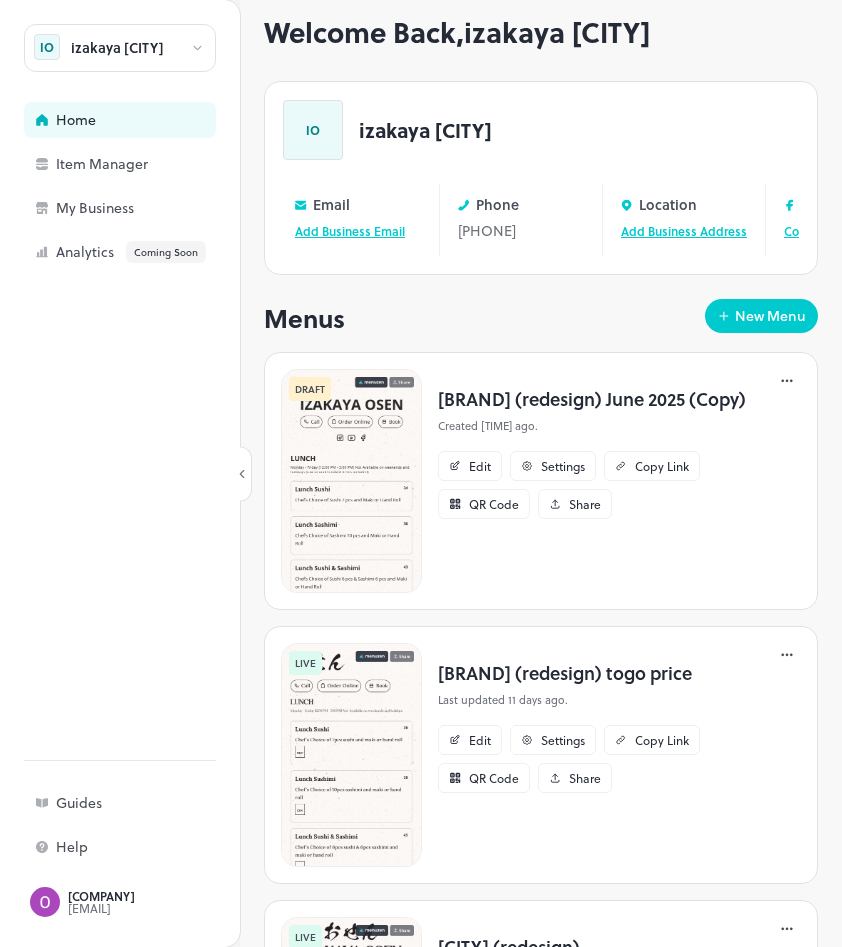 click on "[BRAND] (redesign) togo price" at bounding box center [611, 672] 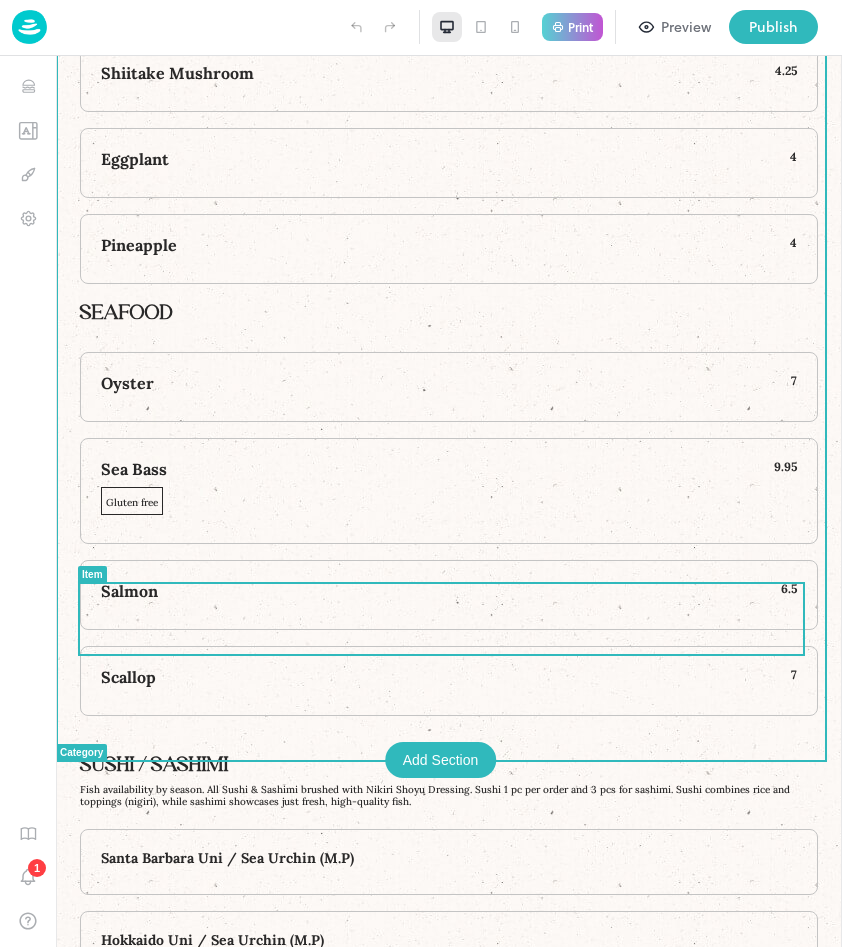 scroll, scrollTop: 8647, scrollLeft: 0, axis: vertical 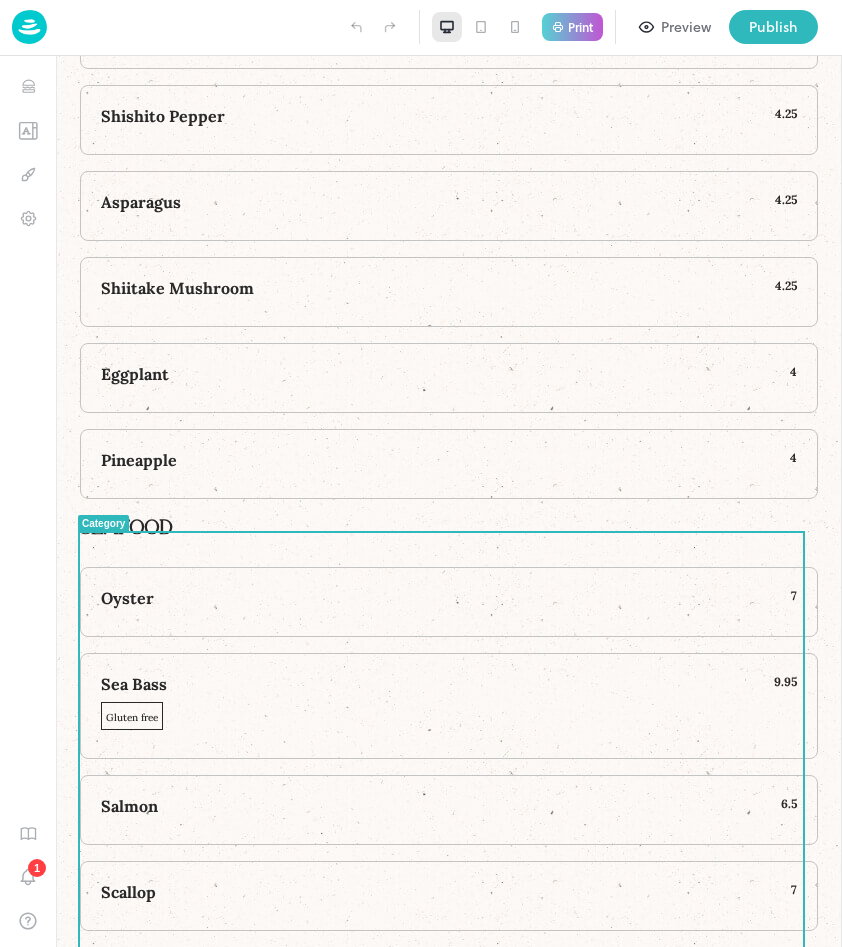 click on "KUSHIYAKI
Meat Jidori Chicken Meatball 5.95 Jidori Chicken Gizzard 5.95 Jidori Chicken Skin 5.95 Jidori Chicken Heart 5.95 Jidori Chicken Liver 5.95 Jidori Chicken Cartilage 5.95 Jidori Chicken Tail 5.95 Jidori Negima  6.5 (Chicken Thigh with Scallions)
Jidori Chicken Wing 6.5 Jidori Tsukune 7.95 Prime Beef 6.5 Beef Tongue 6.95 Pork Belly 5.95 Pork Short Rib 6.5 Japanese Pork Sausage 5.95 Lamb 7.5 Quail Egg 3.75 WRAP Bacon Asparagus 6.5 Bacon Enoki Mushroom 6.5 Bacon Wrap Shrimp 6.5 VEGGIE Ginko Nut 4 Okra 4.25 Shishito Pepper 4.25 Asparagus 4.25 Shiitake Mushroom 4.25 Eggplant 4 Pineapple 4 SEAFOOD Oyster 7 Sea Bass 9.95 Gluten free Salmon 6.5 Scallop 7" at bounding box center [449, -551] 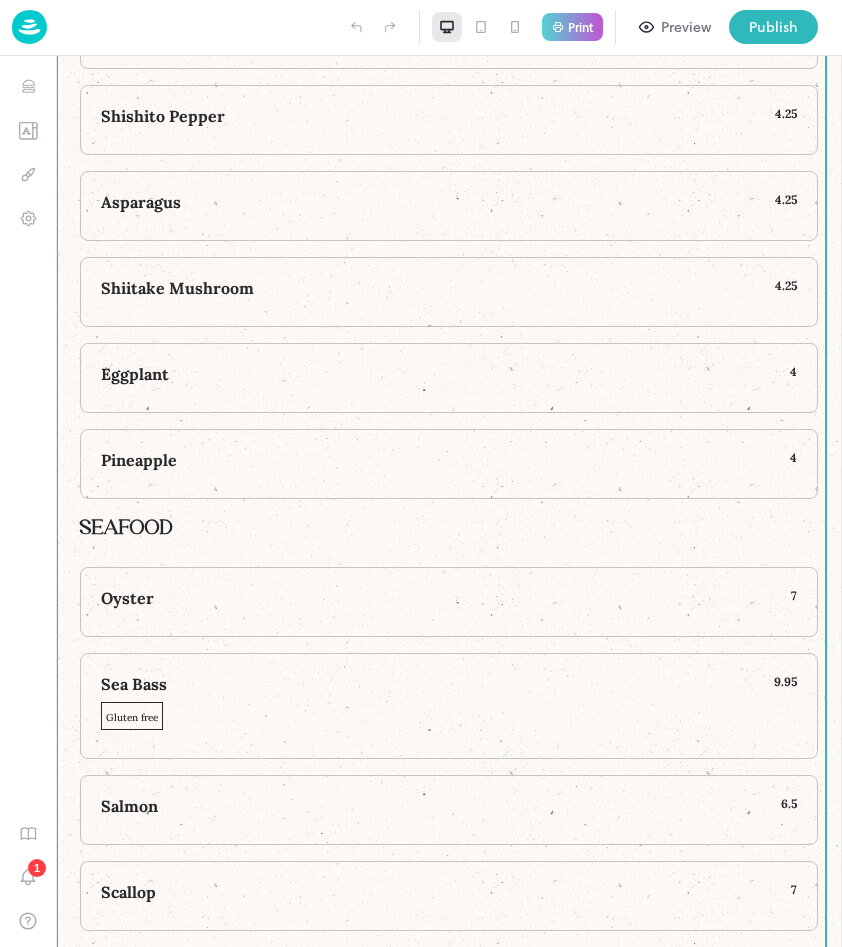 click on "9.95" at bounding box center [484, 681] 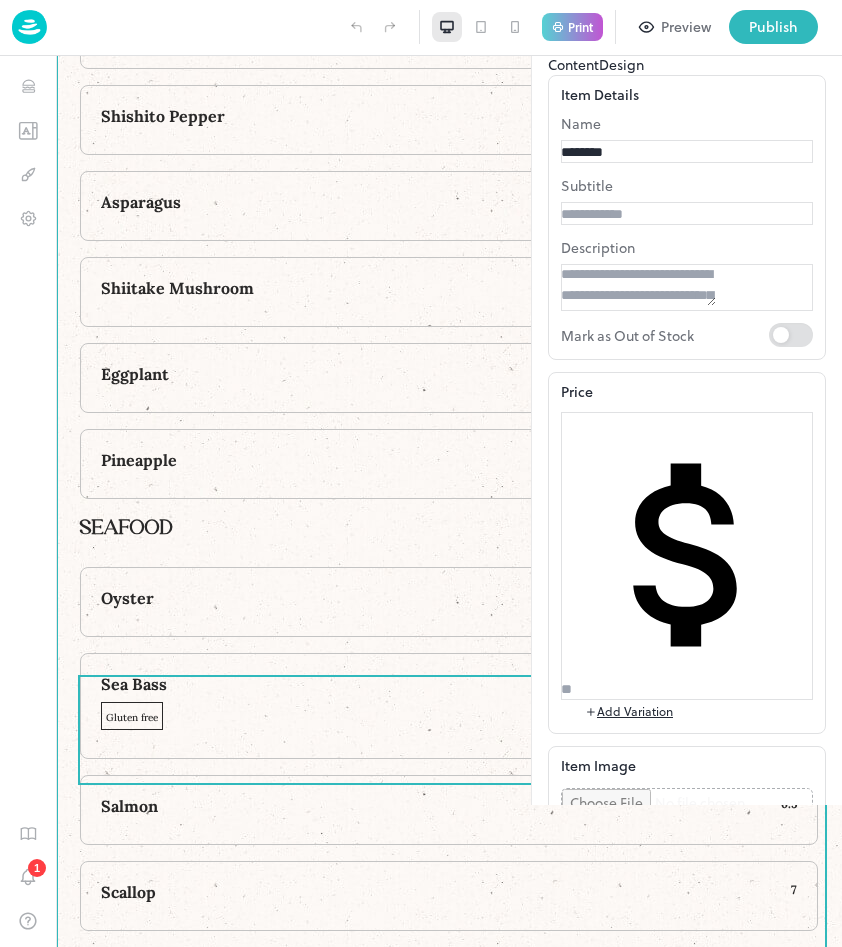 scroll, scrollTop: 8710, scrollLeft: 0, axis: vertical 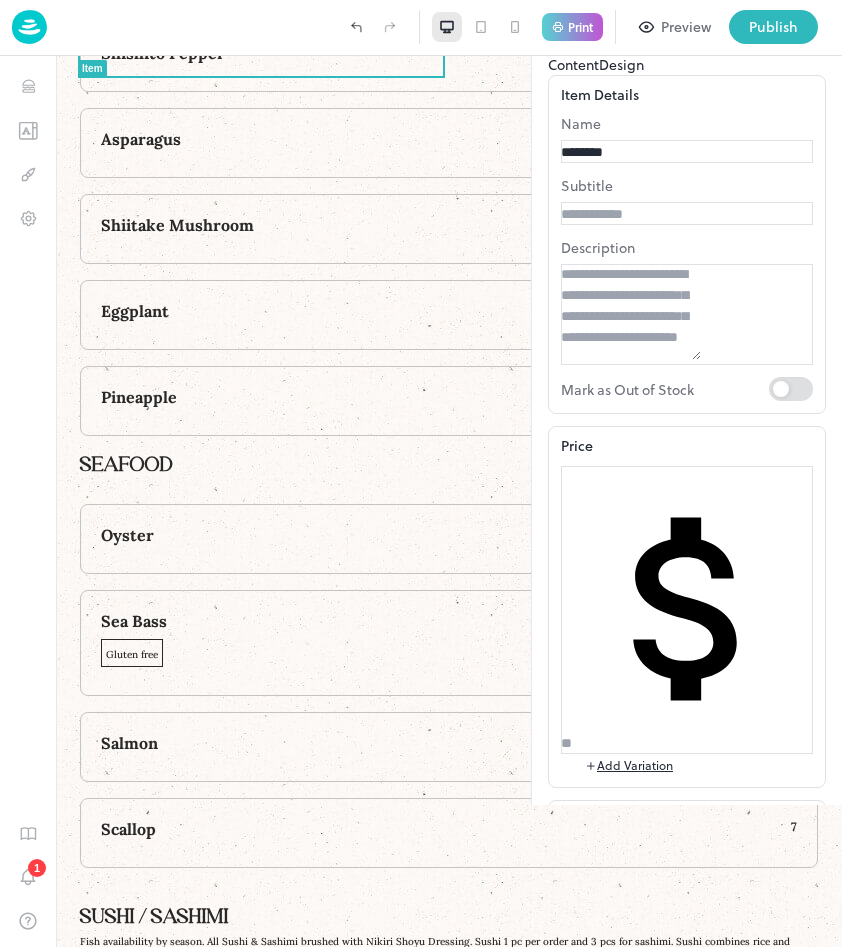 click on "Gluten free" at bounding box center (682, 1293) 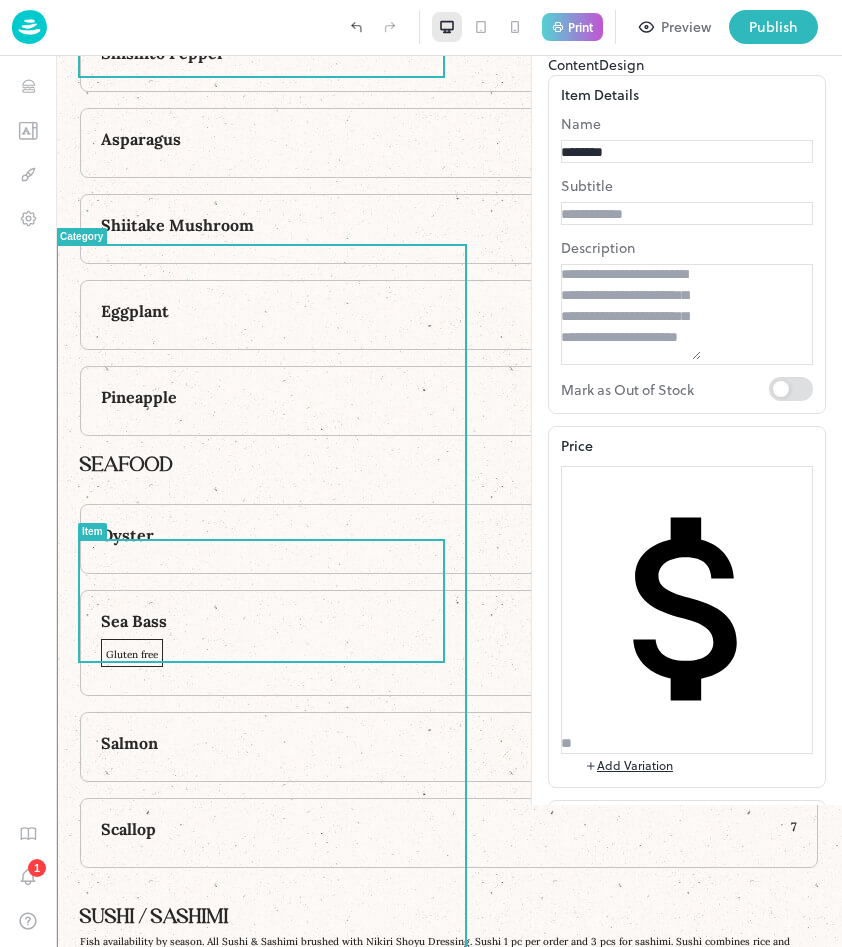 scroll, scrollTop: 8525, scrollLeft: 0, axis: vertical 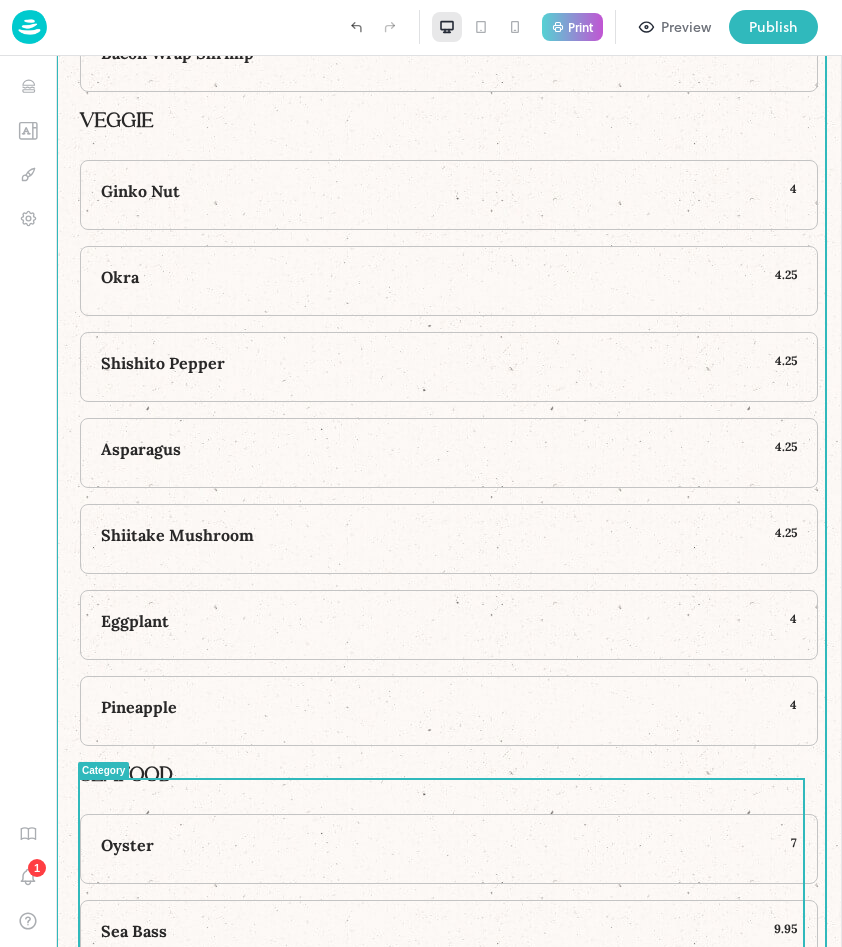 click on "Sea Bass 9.95" at bounding box center [449, 935] 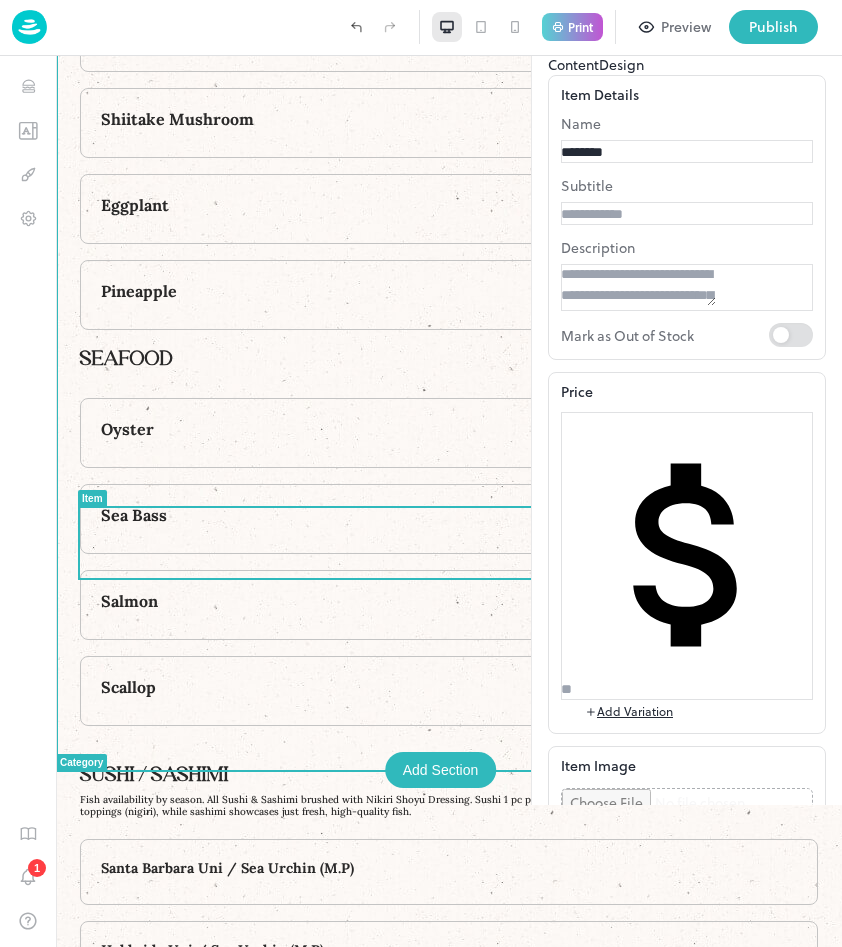 click on "All Sushi & Sashimi brushed with Nikiri Shoyu Dressing.
Sushi 1 pc per order and 3 pcs for sashimi.
Sushi combines rice and toppings (nigiri), while sashimi showcases just fresh, high-quality fish. [CITY] Uni / Sea Urchin (M.P) Hokkaido Uni / Sea Urchin (M.P) Tuna Belly / Toro (M.P) Bluefin / Hon Maguro  Sushi (Nigiri) 7 Sashimi 20 Sweet Shrimp / Amaebi Sushi (Nigiri) 8 Sashimi 23 Hokkaido Scallop / Hotategai Sushi (Nigiri) 9 Sashimi 25 Striped Jack / Shima Aji Sushi (Nigiri) 7.5 Sashimi 21 Amberjack / Kanpachi Sushi (Nigiri) 6.5 Sashimi 17 King Salmon Sushi (Nigiri) 7 Sashimi 20 Salmon / Sake Sushi (Nigiri) 6 Sashimi 17 Yellowtail / Hamachi Sushi (Nigiri) 6 Sashimi 17 Albacore / Bincho Maguro Sushi (Nigiri) 5.5 Sashimi 15.5 Halibut / Hirame Sushi (Nigiri) 6 Sashimi 17 Golden Eye Snapper / Kinmedai (M.P) Red Snapper / Tai Sushi (Nigiri) 6 Sashimi 17 Black Snapper / Kurodai Sushi (Nigiri) 6 Sashimi 17 Jack Mackerel / Aji Sushi (Nigiri) 7 Sashimi 20 6 17 5" at bounding box center (449, 2526) 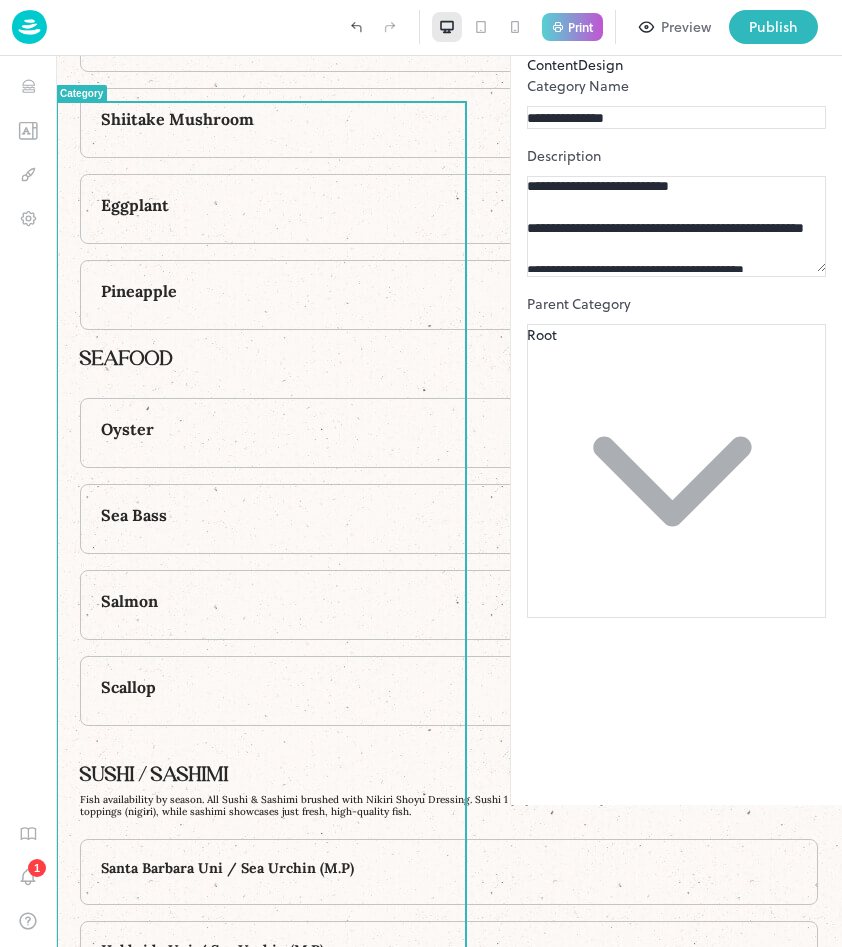 click 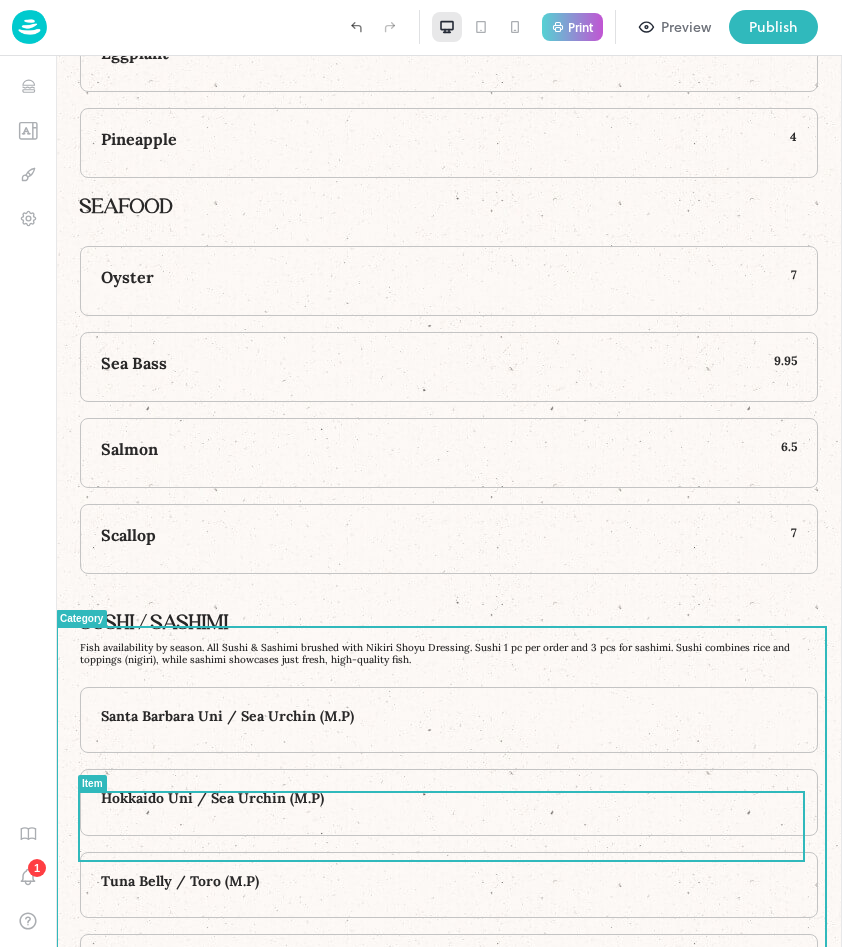 scroll, scrollTop: 8871, scrollLeft: 0, axis: vertical 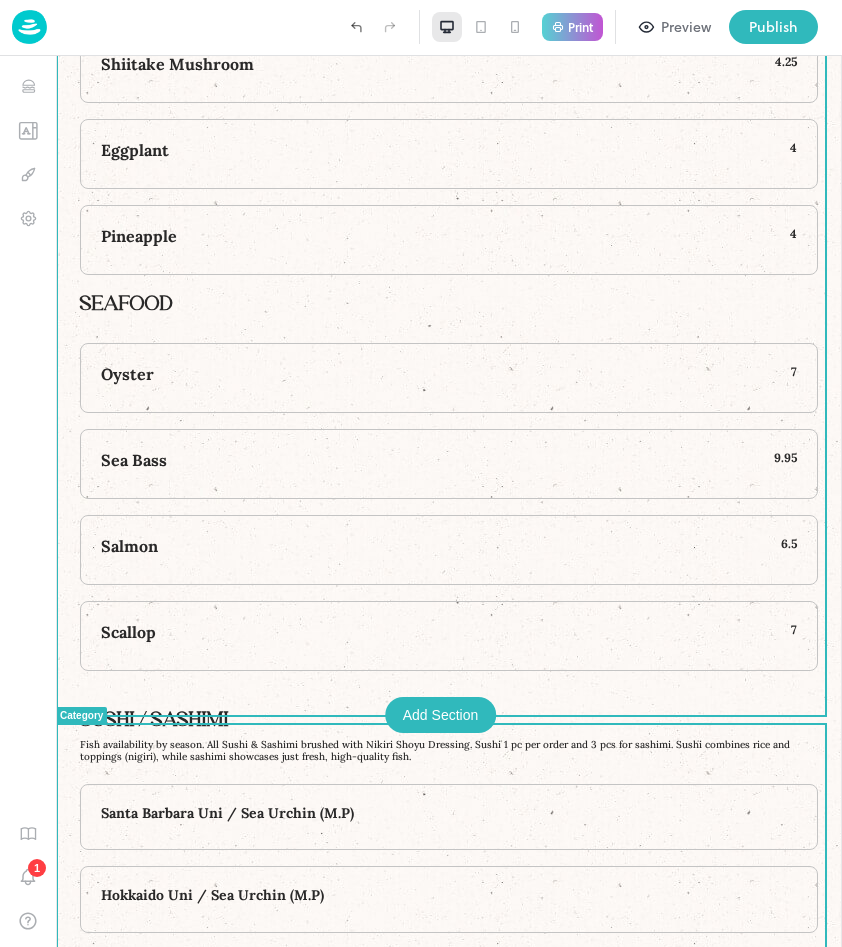 click on "Sea Bass 9.95" at bounding box center [449, 464] 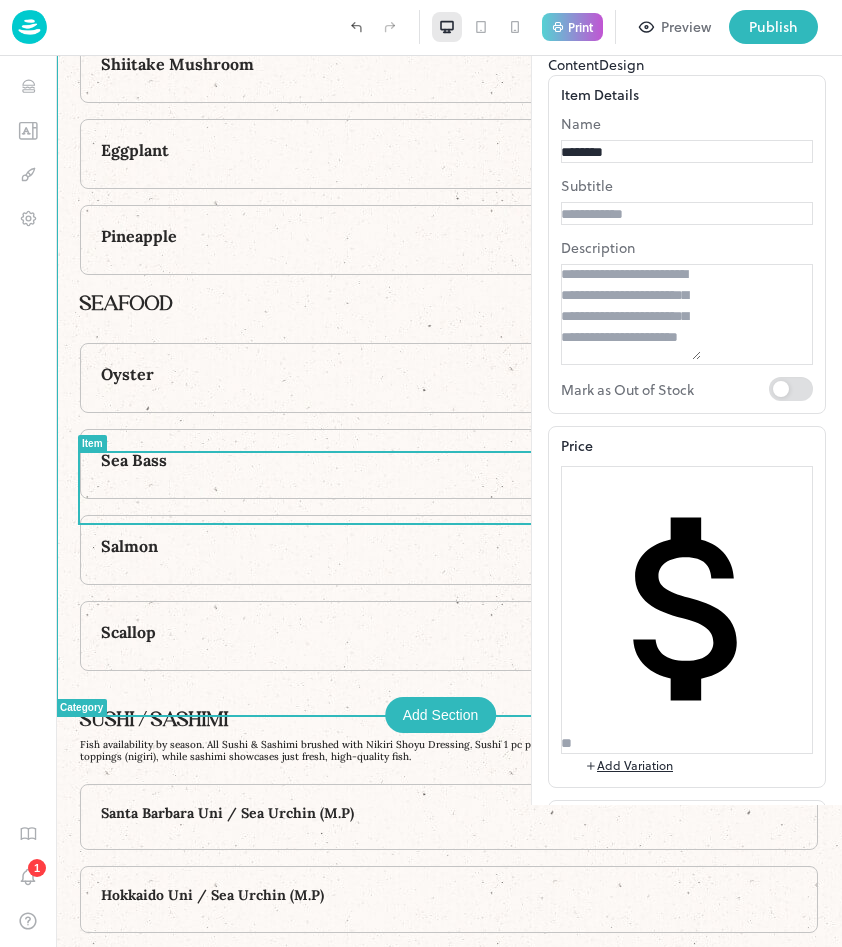 scroll, scrollTop: 8306, scrollLeft: 0, axis: vertical 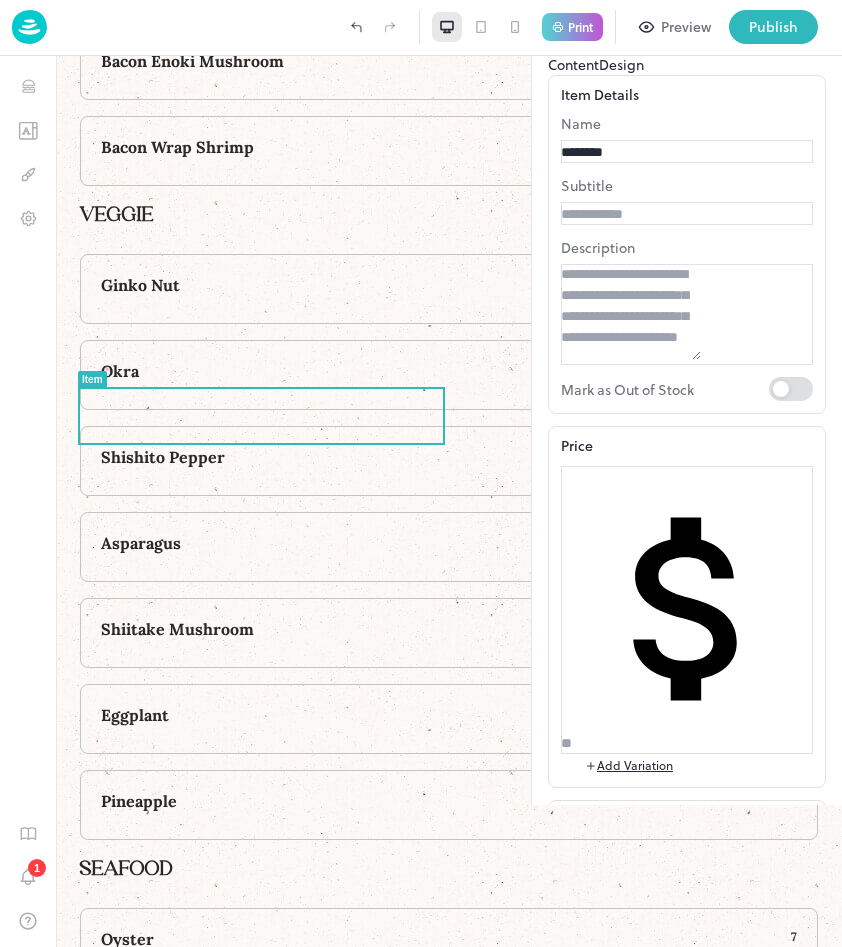 click at bounding box center (576, 1013) 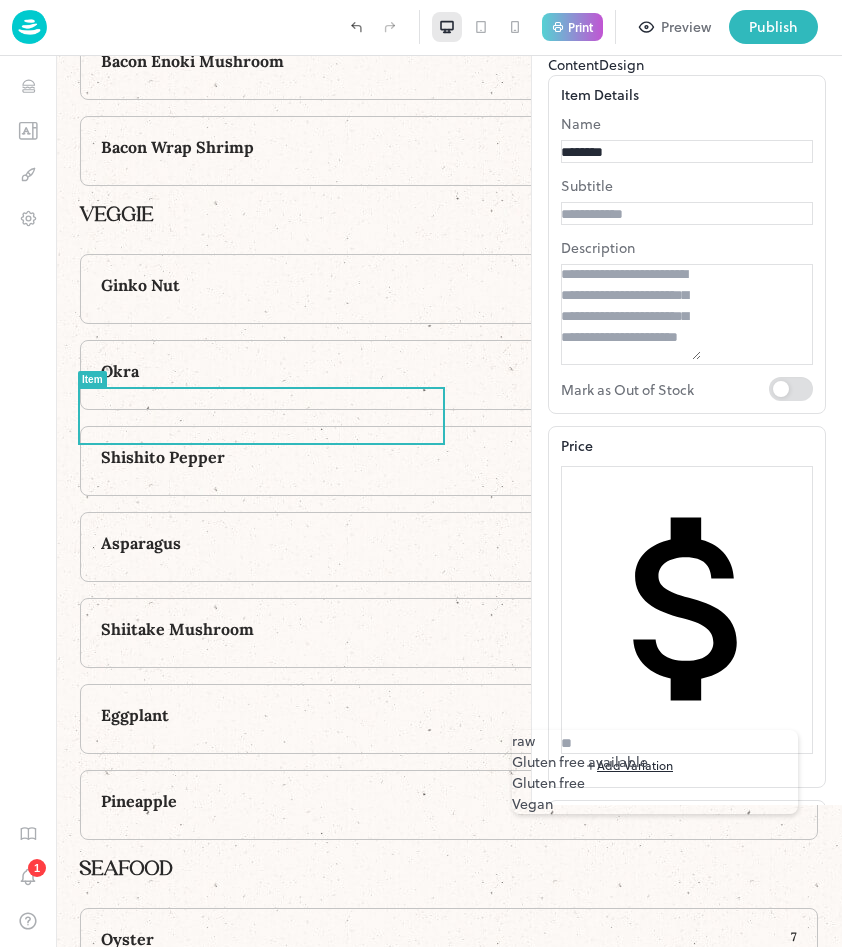 click on "Gluten free" at bounding box center (655, 782) 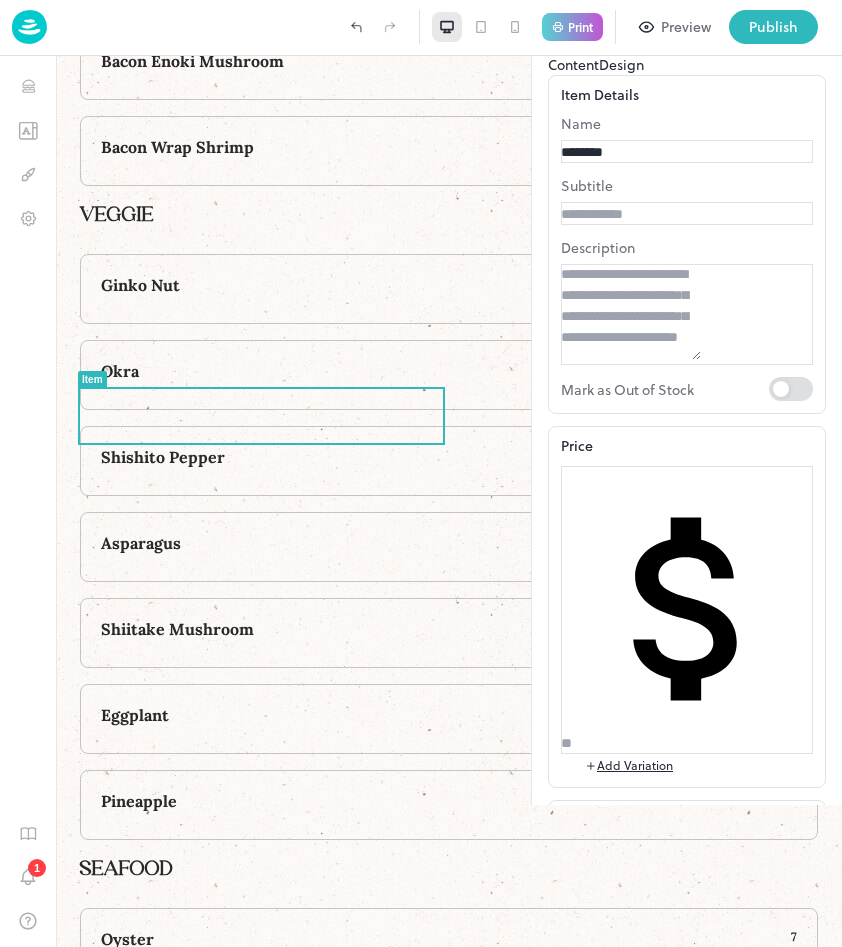 click on "Update Item" at bounding box center [589, 1587] 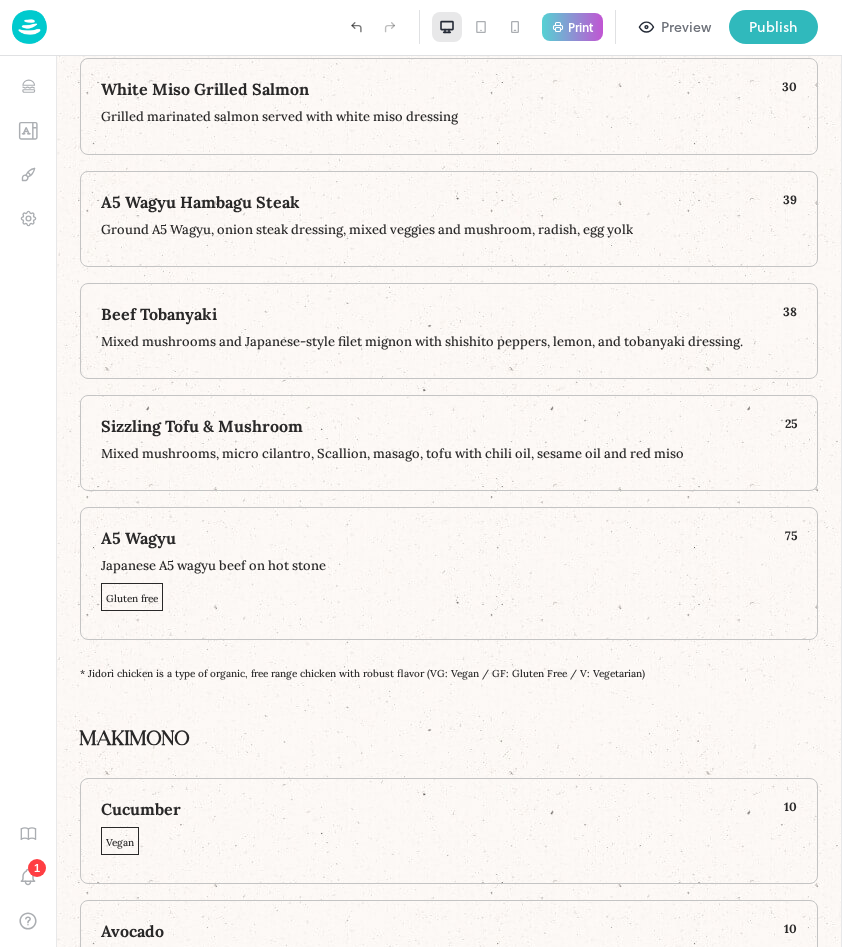scroll, scrollTop: 17332, scrollLeft: 0, axis: vertical 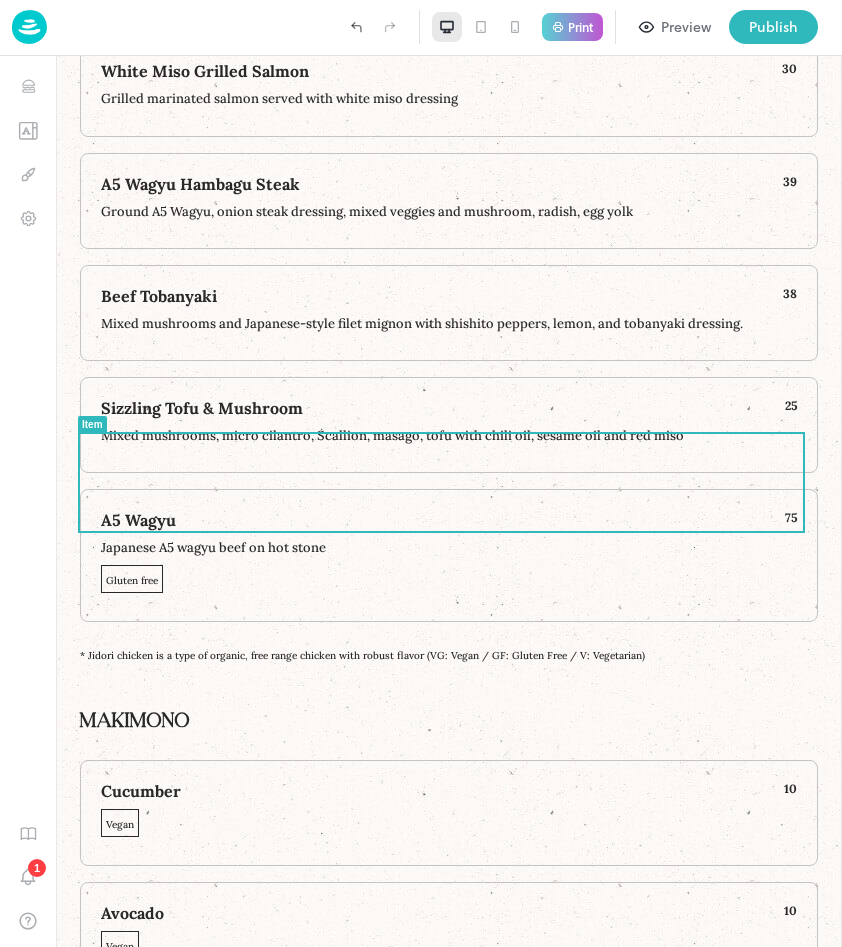 click on "Sizzling Tofu & Mushroom 25 Mixed mushrooms, micro cilantro, Scallion, masago, tofu with chili oil, sesame oil and red miso" at bounding box center [449, 425] 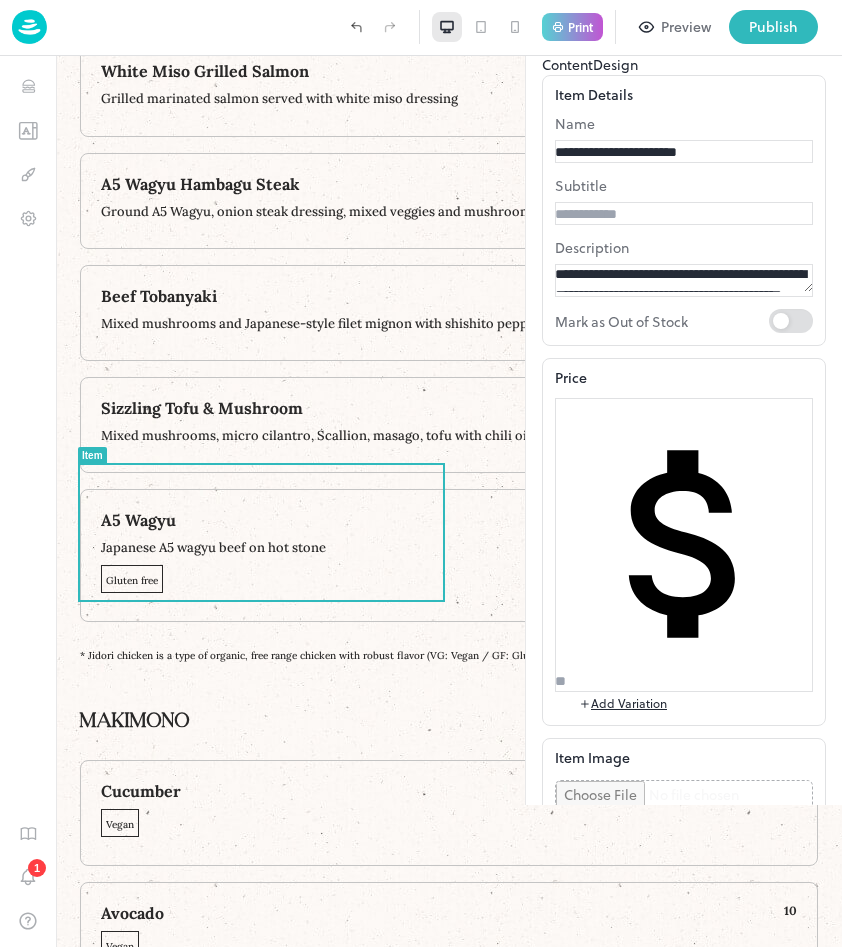 scroll, scrollTop: 0, scrollLeft: 0, axis: both 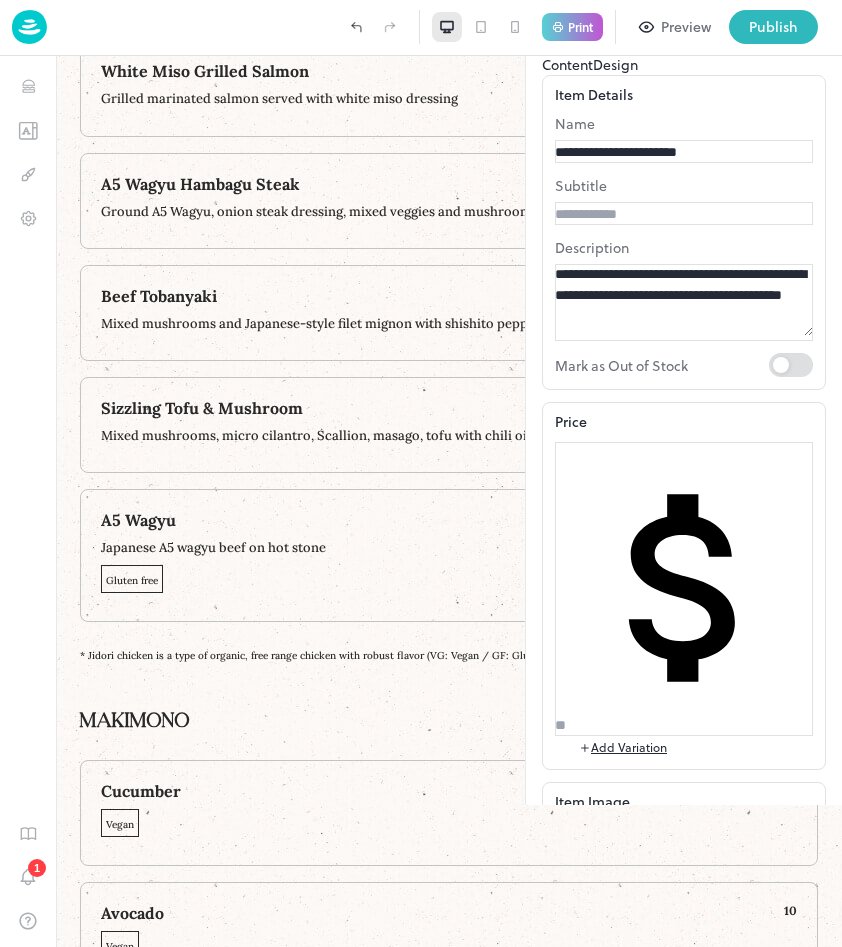 click at bounding box center [570, 995] 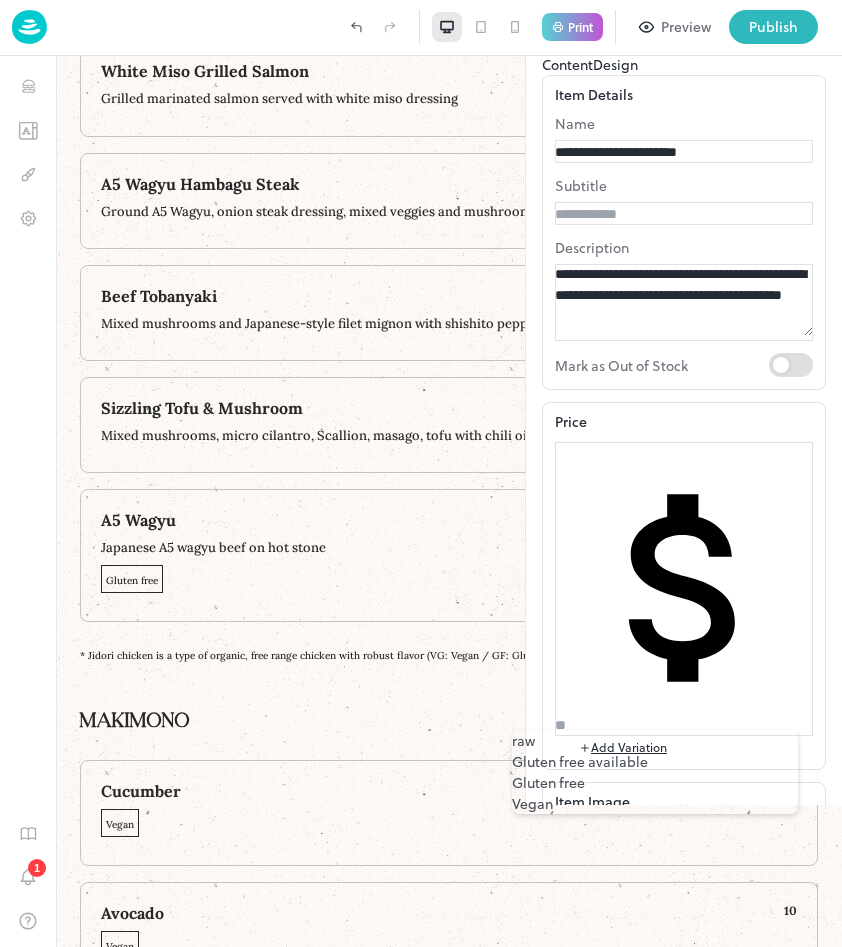 click on "Vegan" at bounding box center (655, 803) 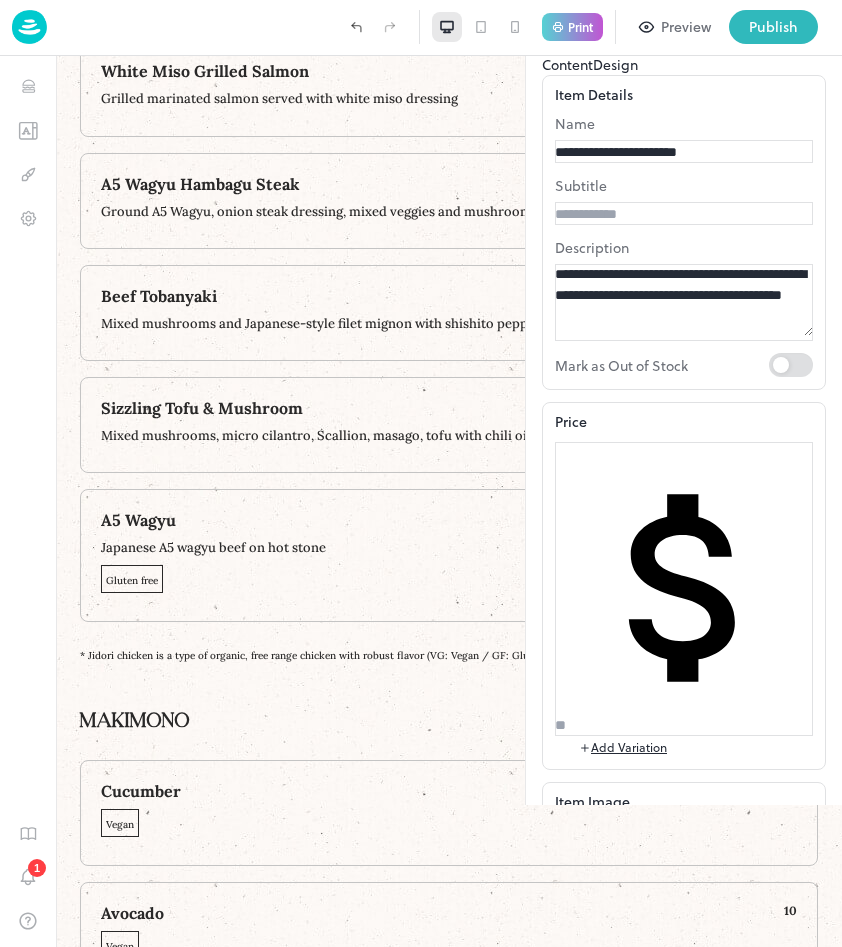 click on "Update Item" at bounding box center [583, 1581] 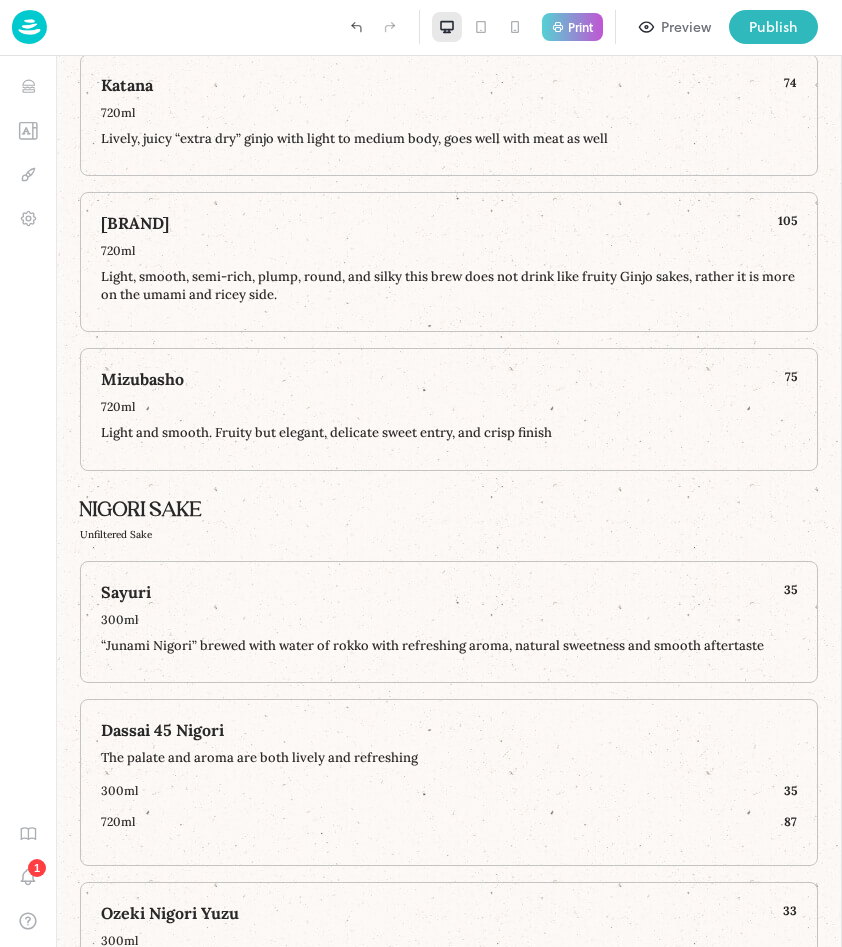 scroll, scrollTop: 26694, scrollLeft: 0, axis: vertical 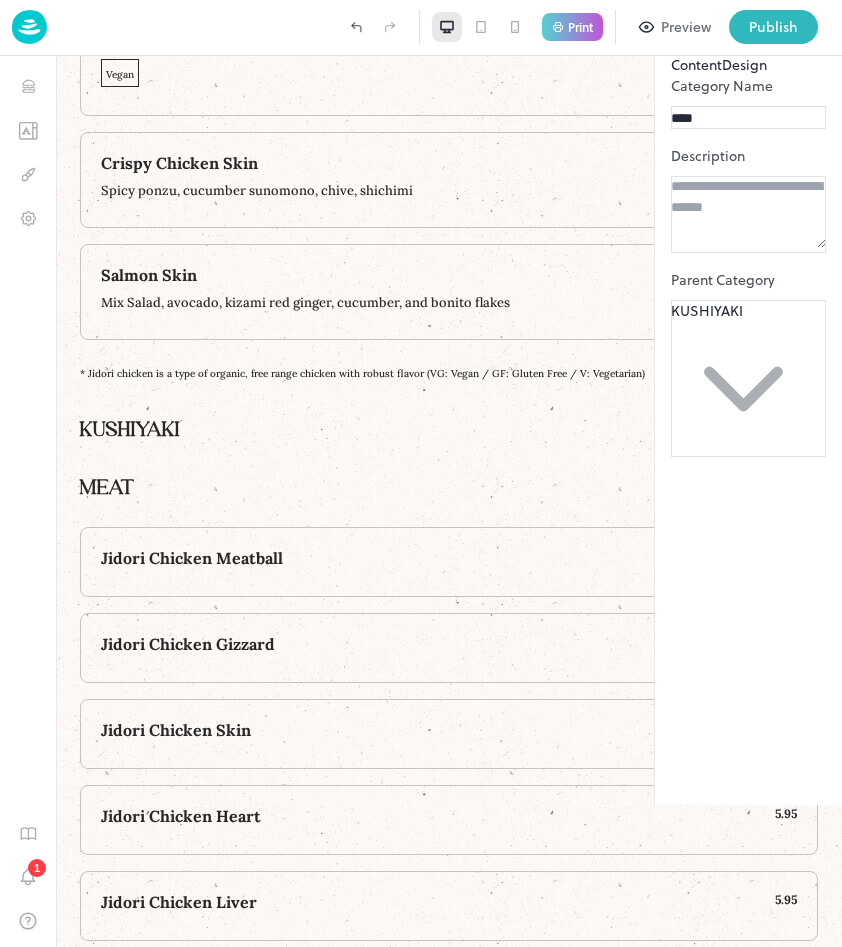 click 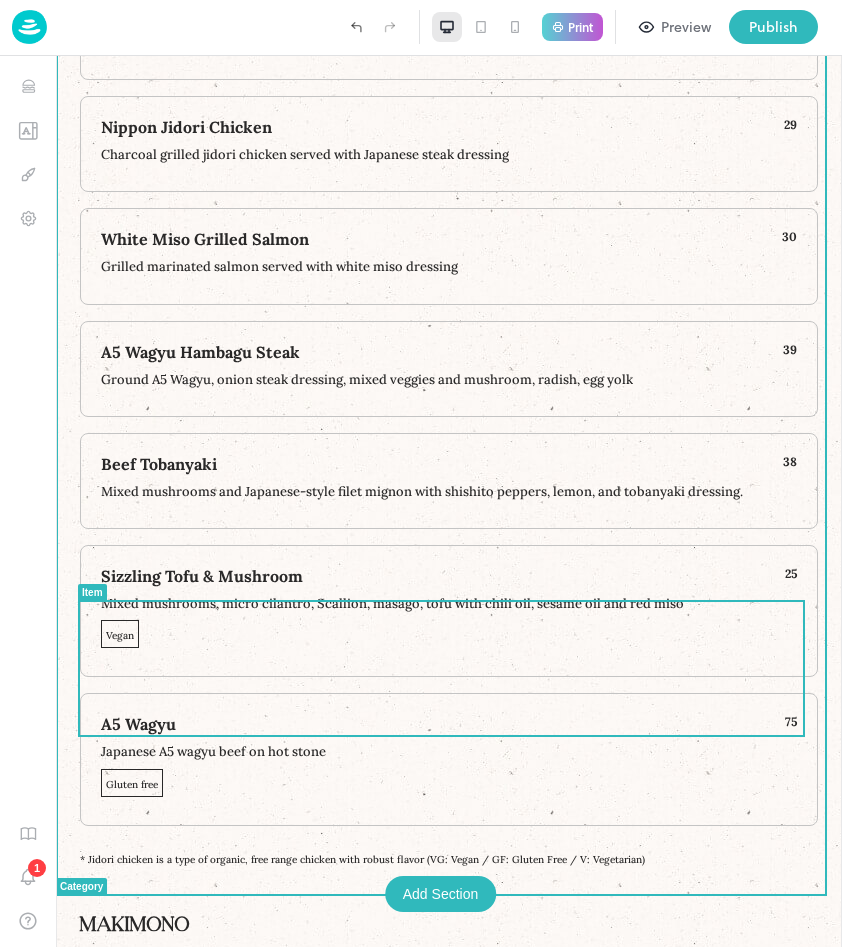 scroll, scrollTop: 17168, scrollLeft: 0, axis: vertical 